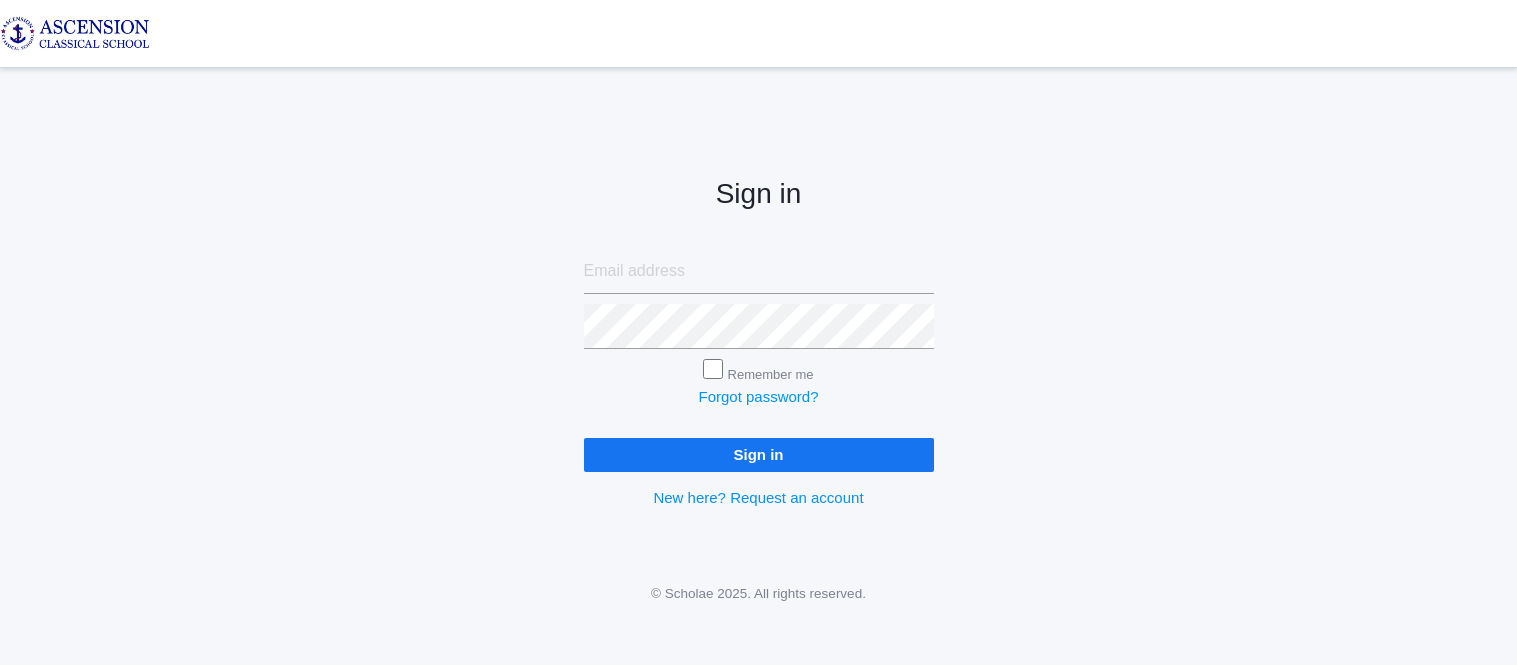 scroll, scrollTop: 0, scrollLeft: 0, axis: both 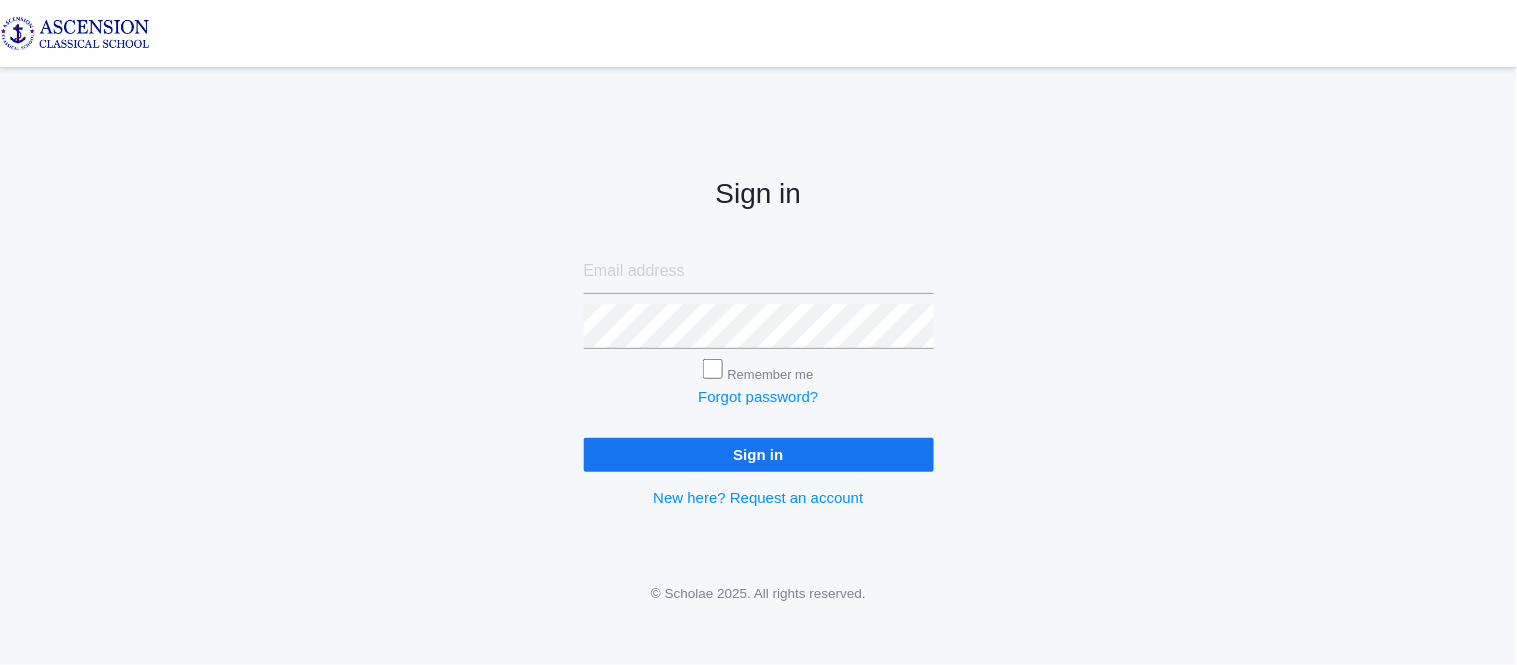 type on "[EMAIL]" 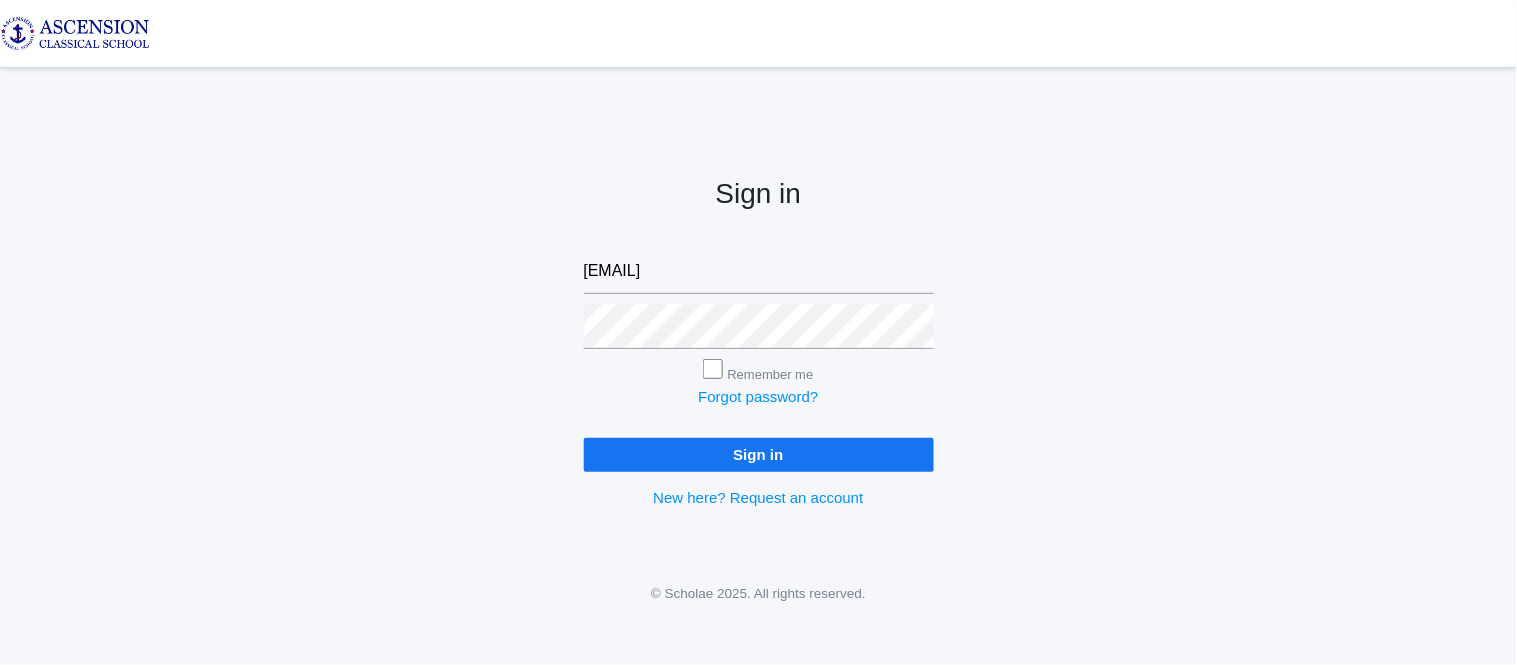 click on "Sign in" at bounding box center (759, 454) 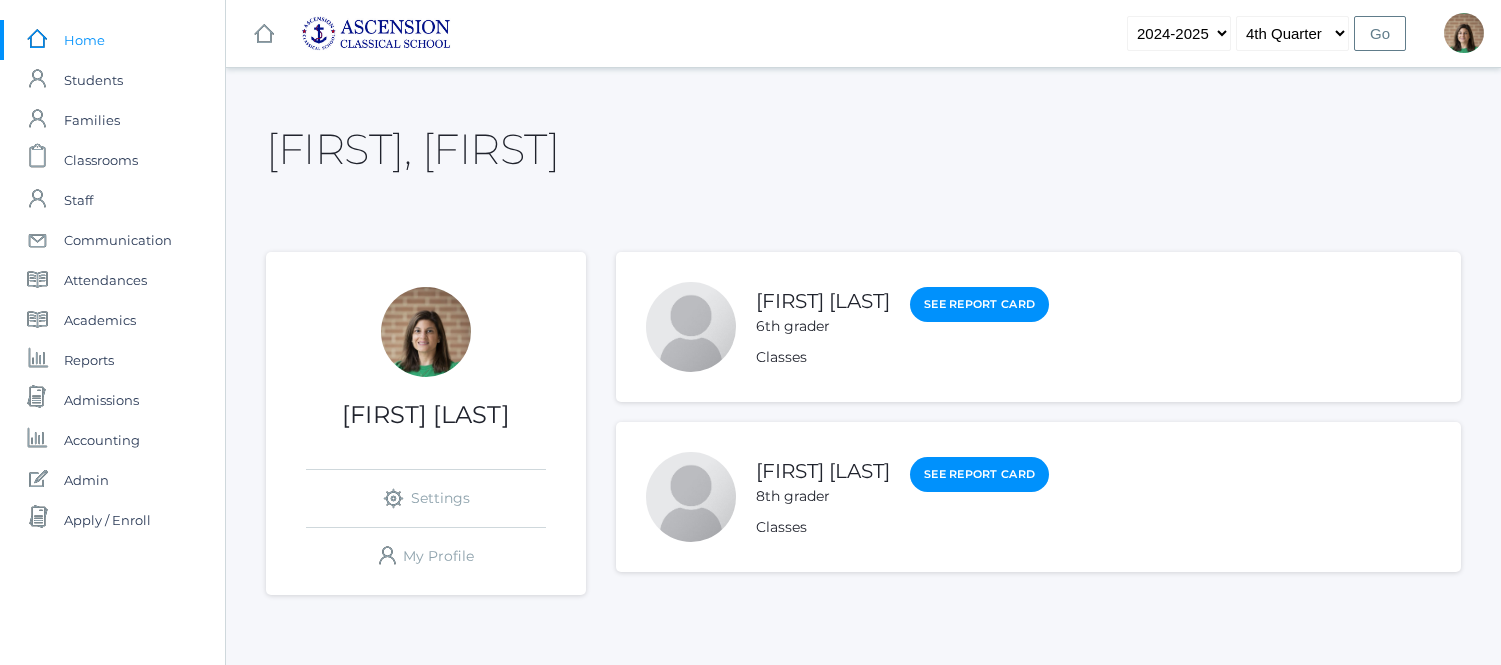 scroll, scrollTop: 0, scrollLeft: 0, axis: both 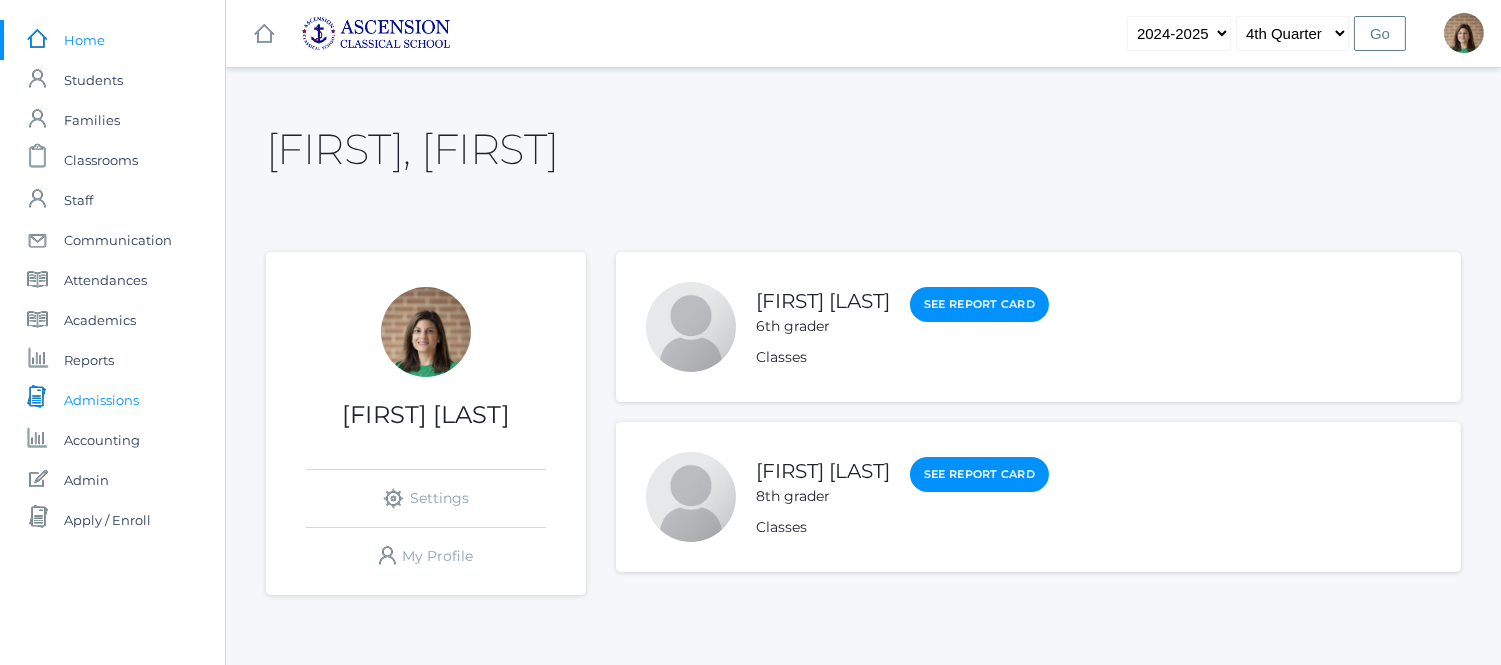 click on "Admissions" at bounding box center [101, 400] 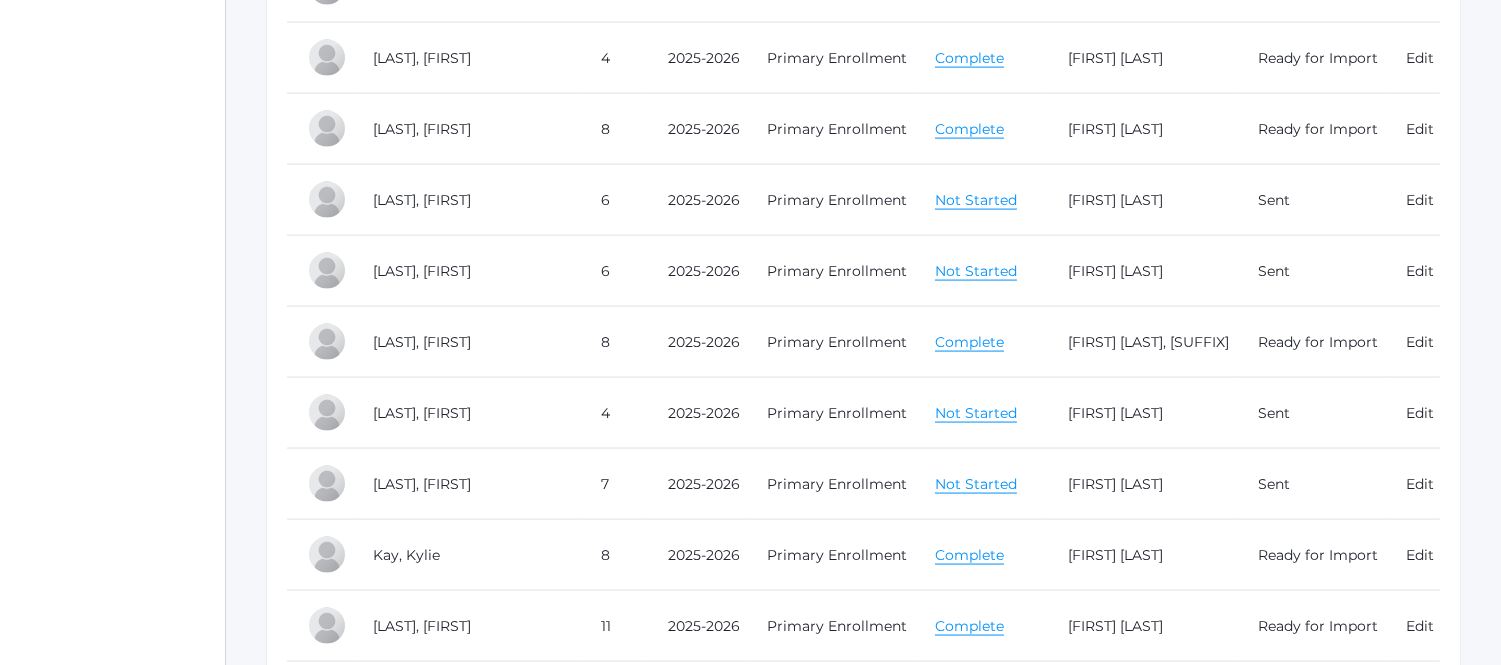 scroll, scrollTop: 5498, scrollLeft: 0, axis: vertical 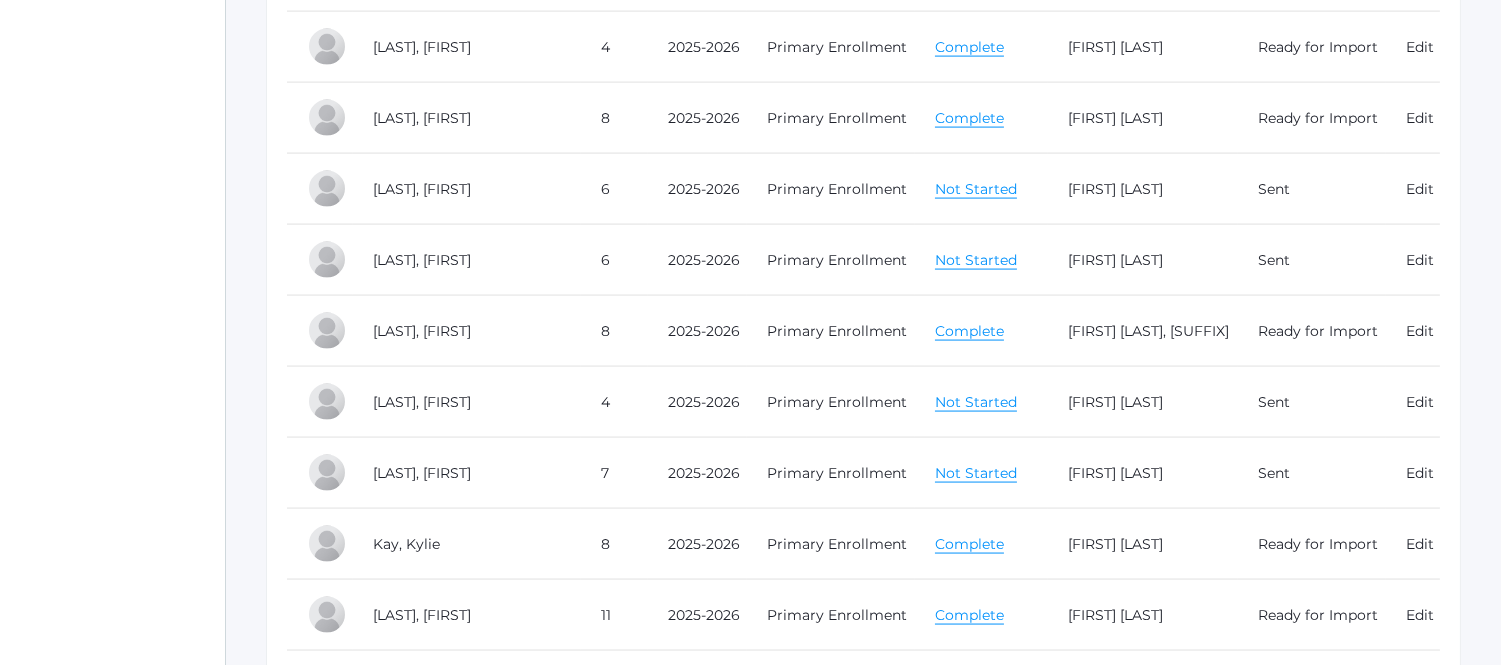 click on "Complete" at bounding box center (969, 331) 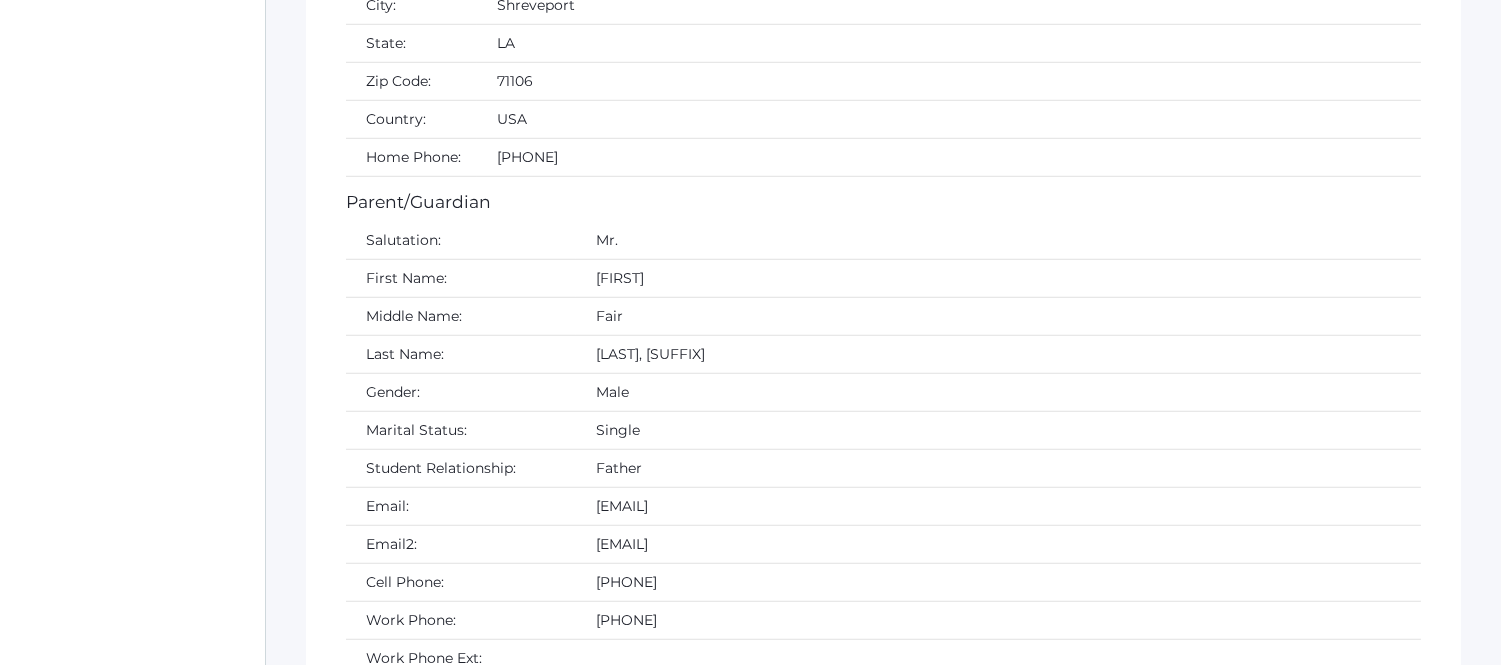 scroll, scrollTop: 2668, scrollLeft: 0, axis: vertical 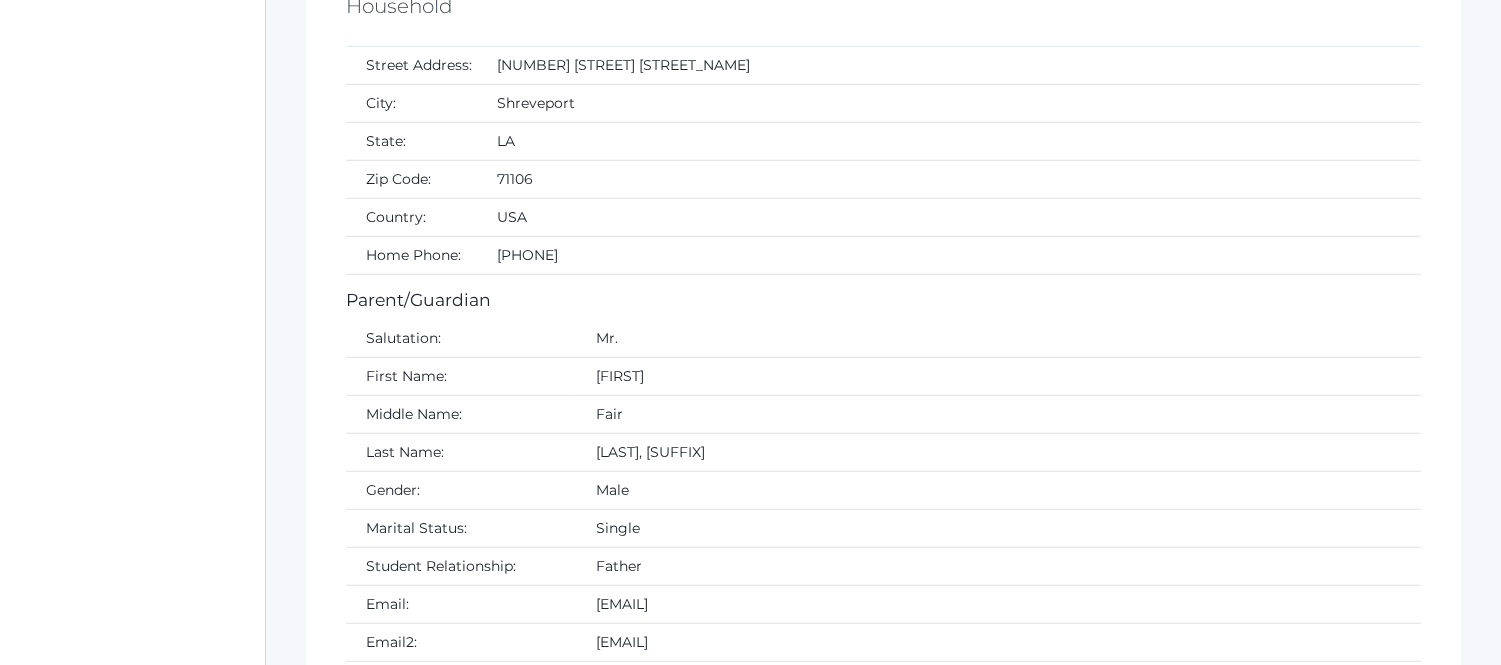 click on "Enrollment Application
2025-2026
Ava Johnson
Instructions & Resources
Applicant Information
Religious Affiliation
Medical Information
Household
Grandparents
Emergency Contacts & Authorized Pickups
School's Statement of Faith
Field Trip Permission
Media Release
Tuition & Fees
Financial Obligations
Cooperation Agreement
1% Scholarship Fund
Electronic Signature Page
Application Review" at bounding box center [132, 3195] 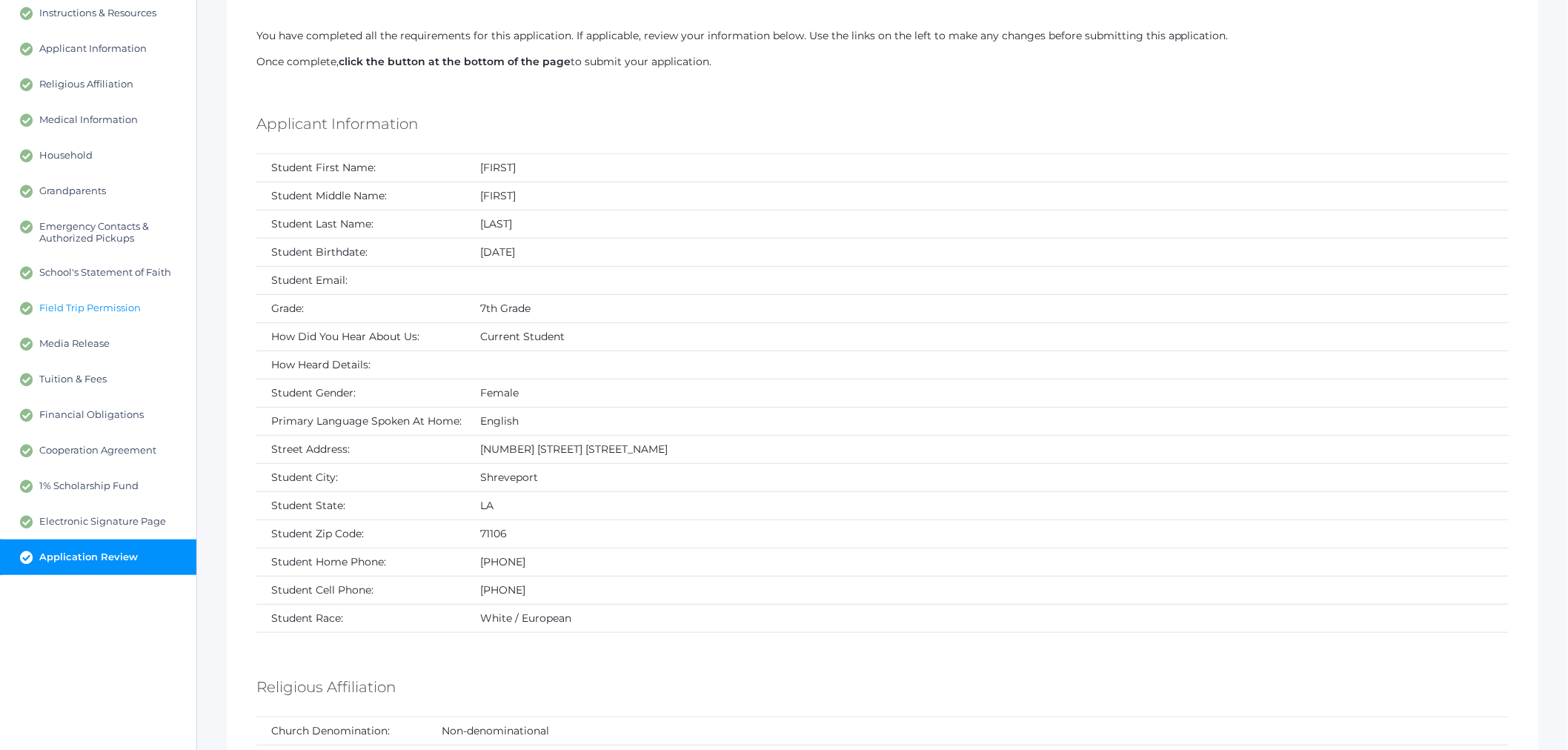 scroll, scrollTop: 0, scrollLeft: 0, axis: both 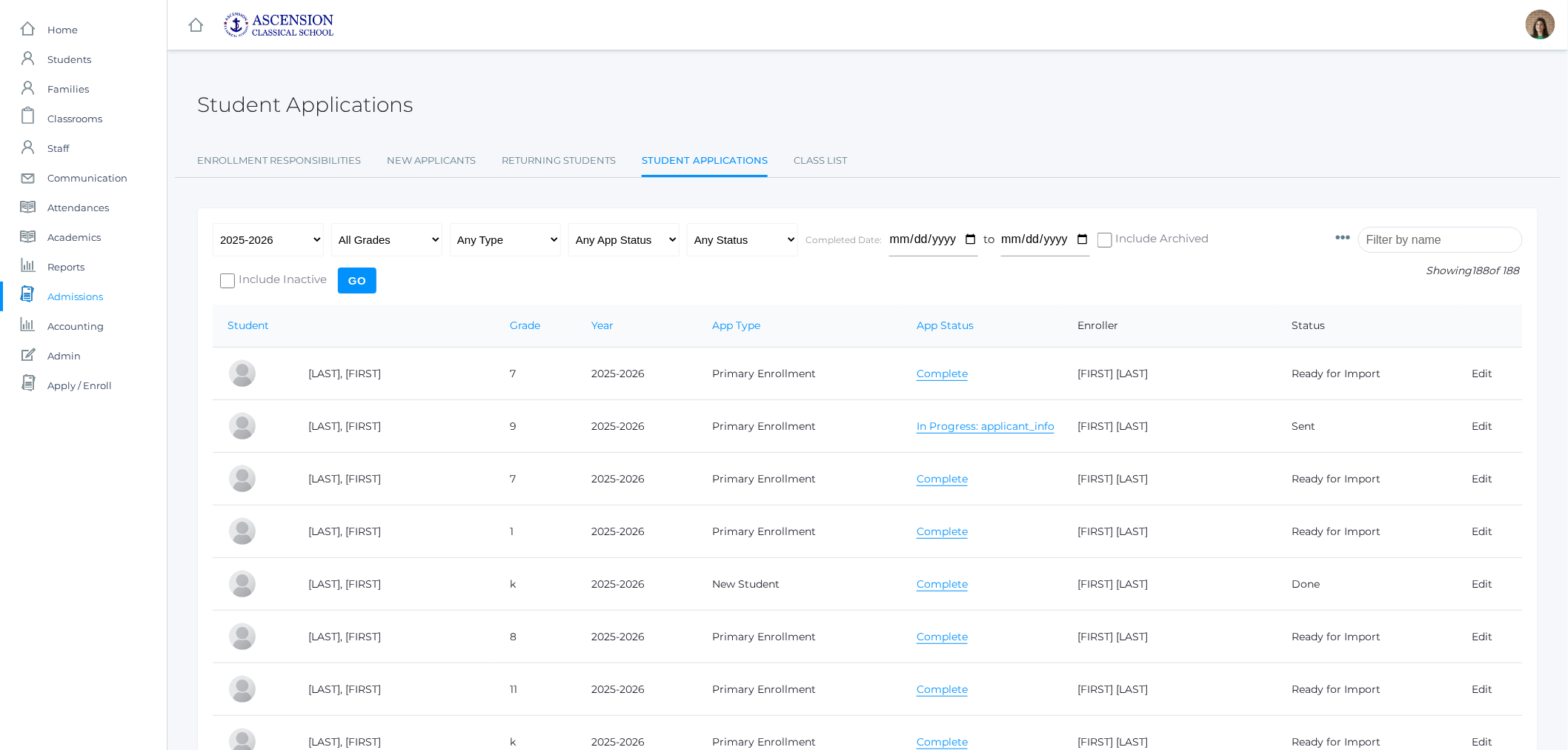 click on "Admissions" at bounding box center (75, 296) 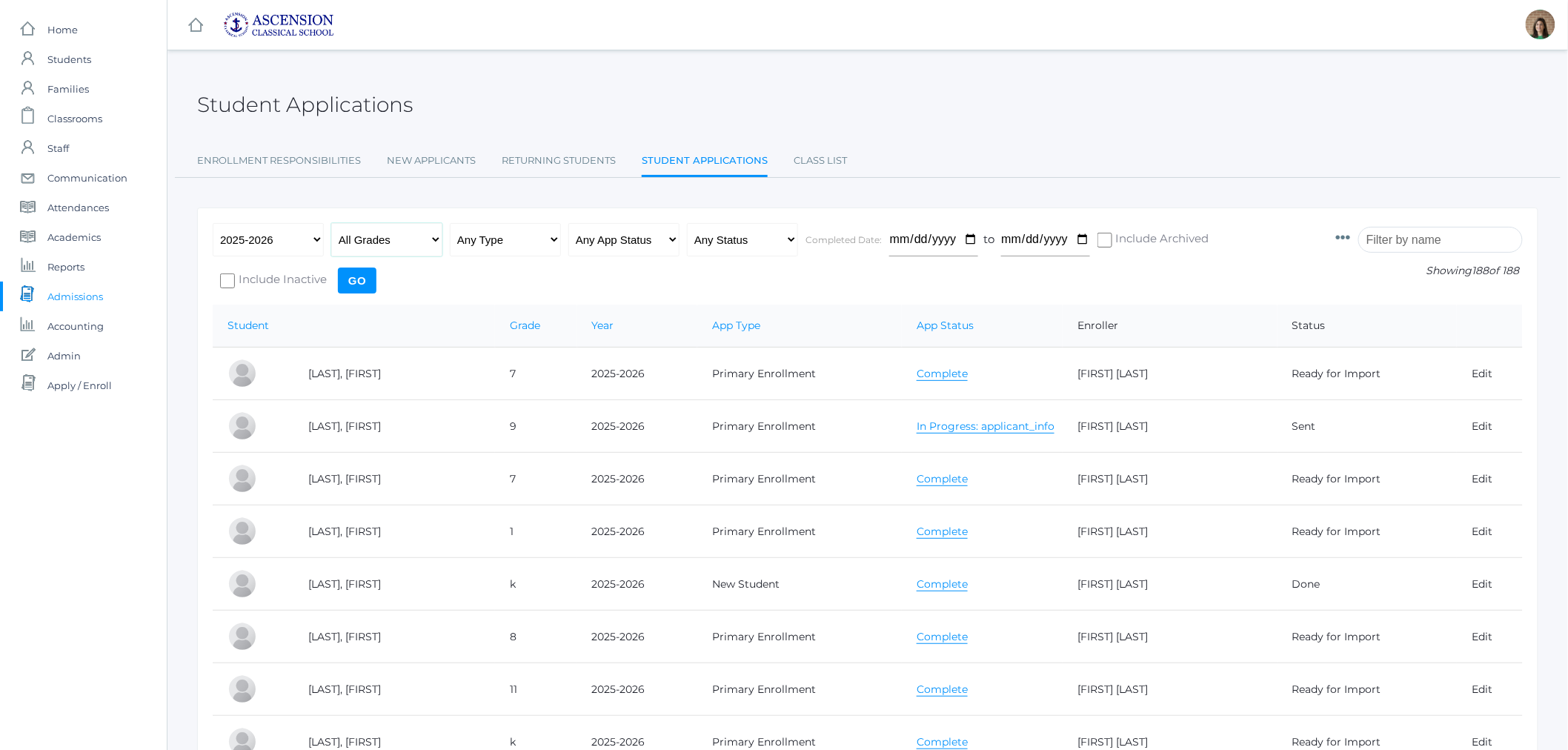 click on "All Grades
Grammar
- Kindergarten
- 1st Grade
- 2nd Grade
- 3rd Grade
- 4th Grade
- 5th Grade
Logic
- 6th Grade
- 7th Grade
- 8th Grade
Rhetoric
- 9th Grade
- 10th Grade
- 11th Grade" at bounding box center [387, 239] 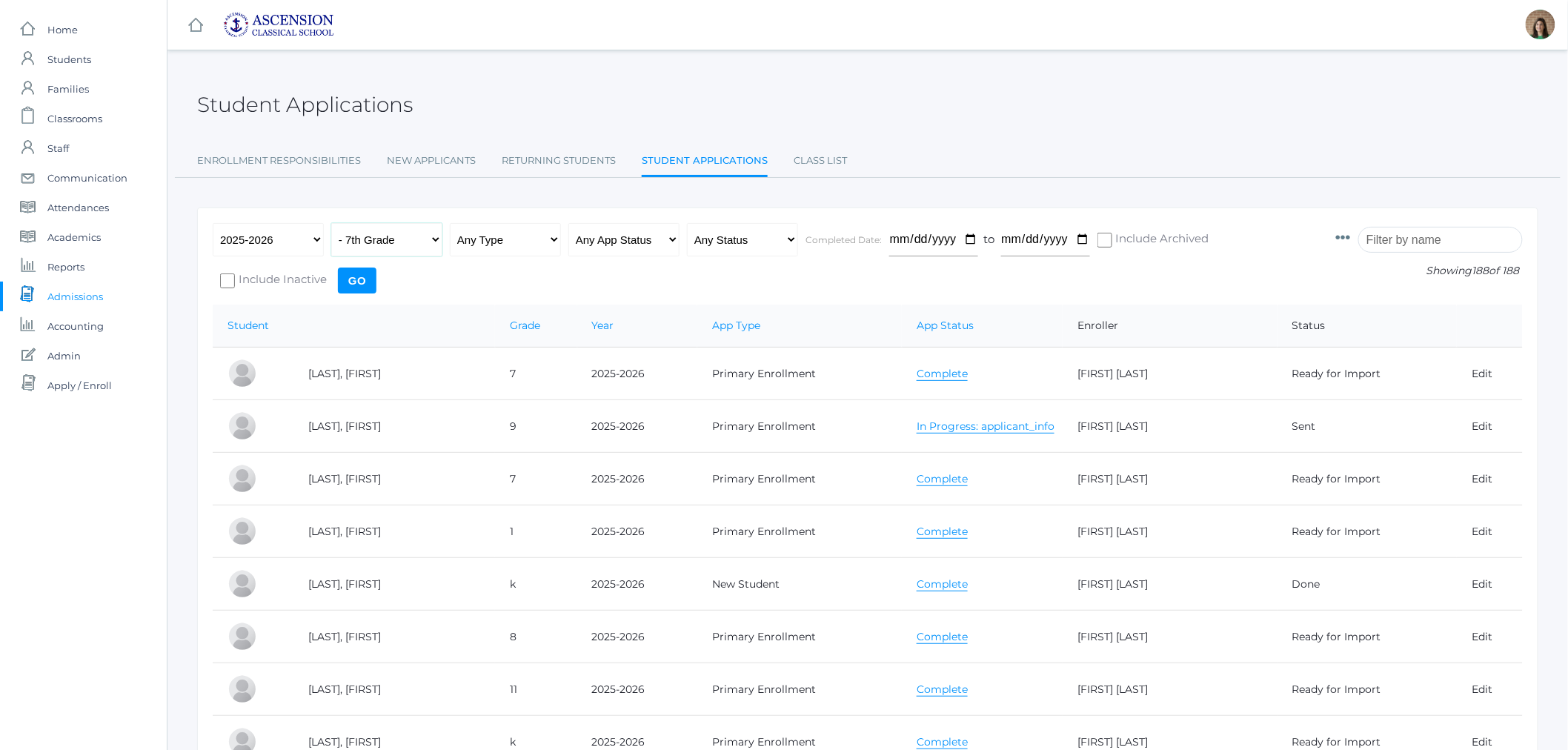 click on "All Grades
Grammar
- Kindergarten
- 1st Grade
- 2nd Grade
- 3rd Grade
- 4th Grade
- 5th Grade
Logic
- 6th Grade
- 7th Grade
- 8th Grade
Rhetoric
- 9th Grade
- 10th Grade
- 11th Grade" at bounding box center [387, 239] 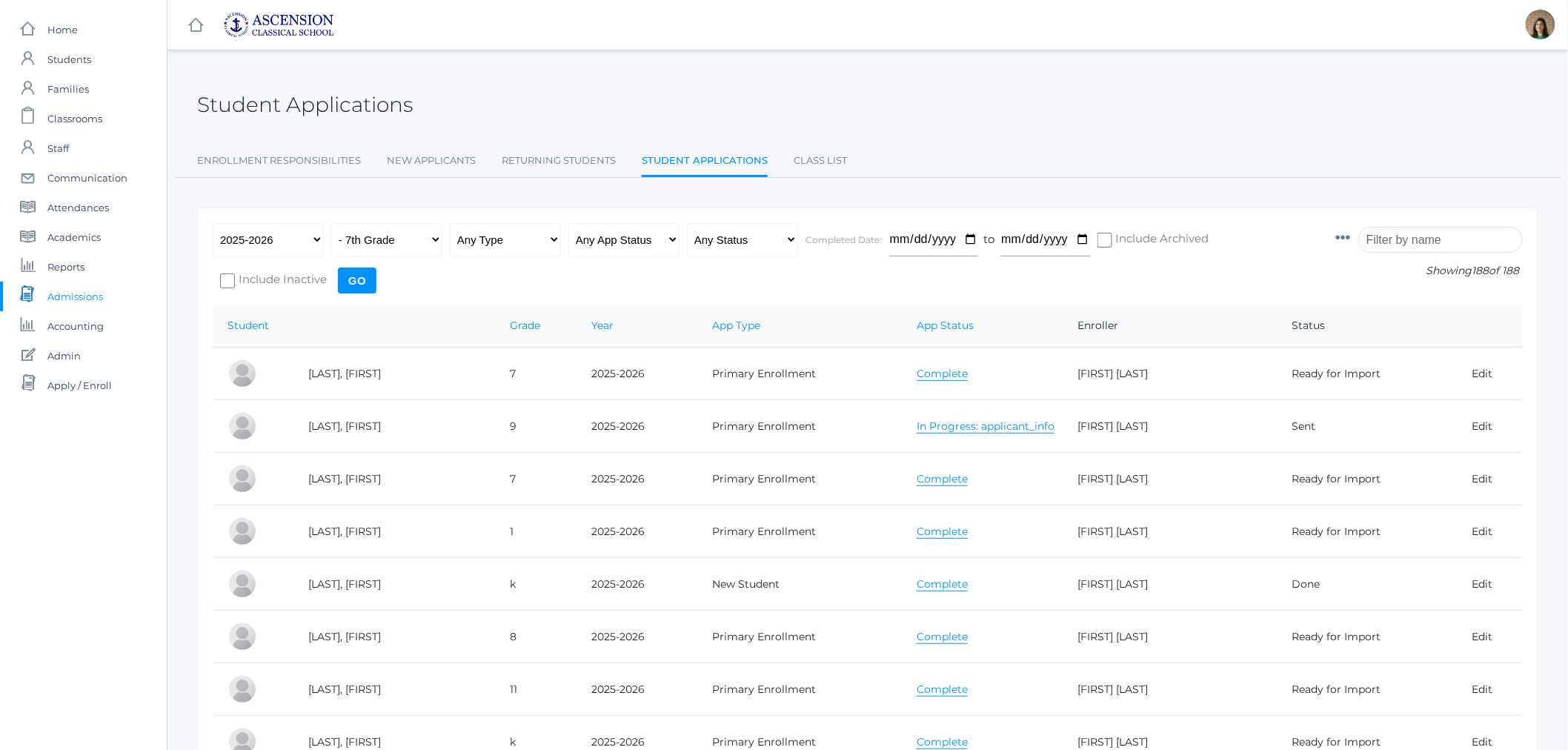 click on "Go" at bounding box center (357, 280) 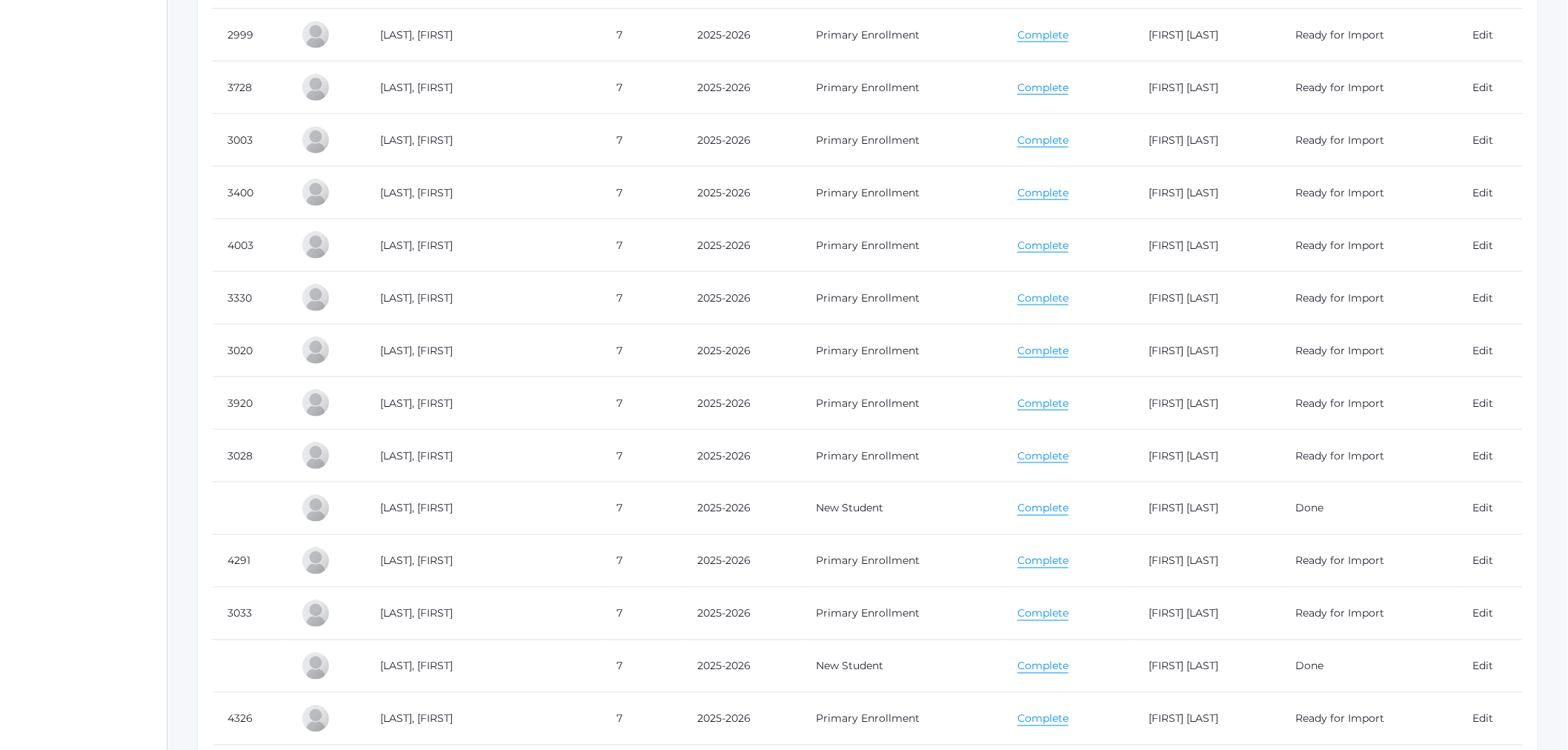 scroll, scrollTop: 907, scrollLeft: 0, axis: vertical 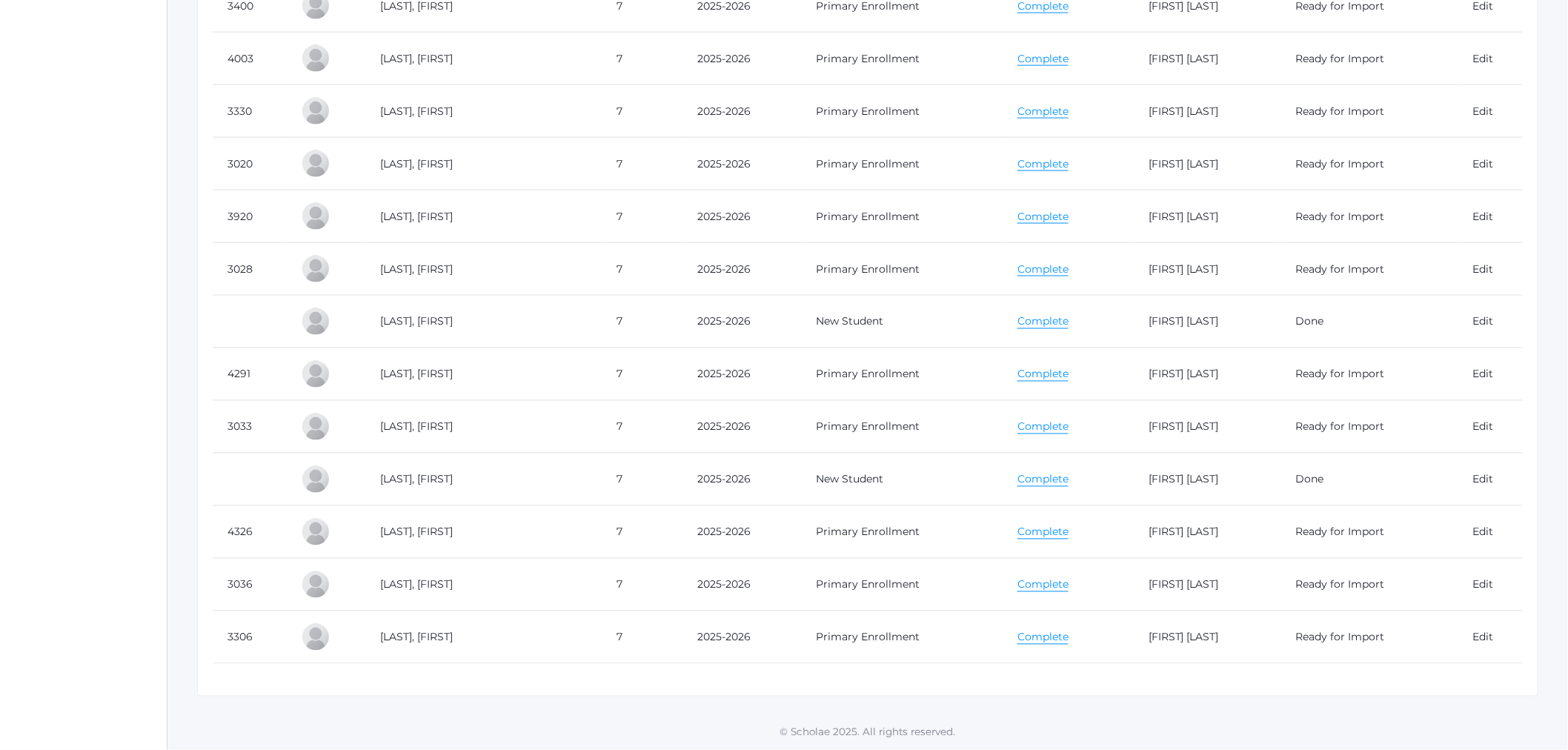 click on "Complete" at bounding box center (1043, 532) 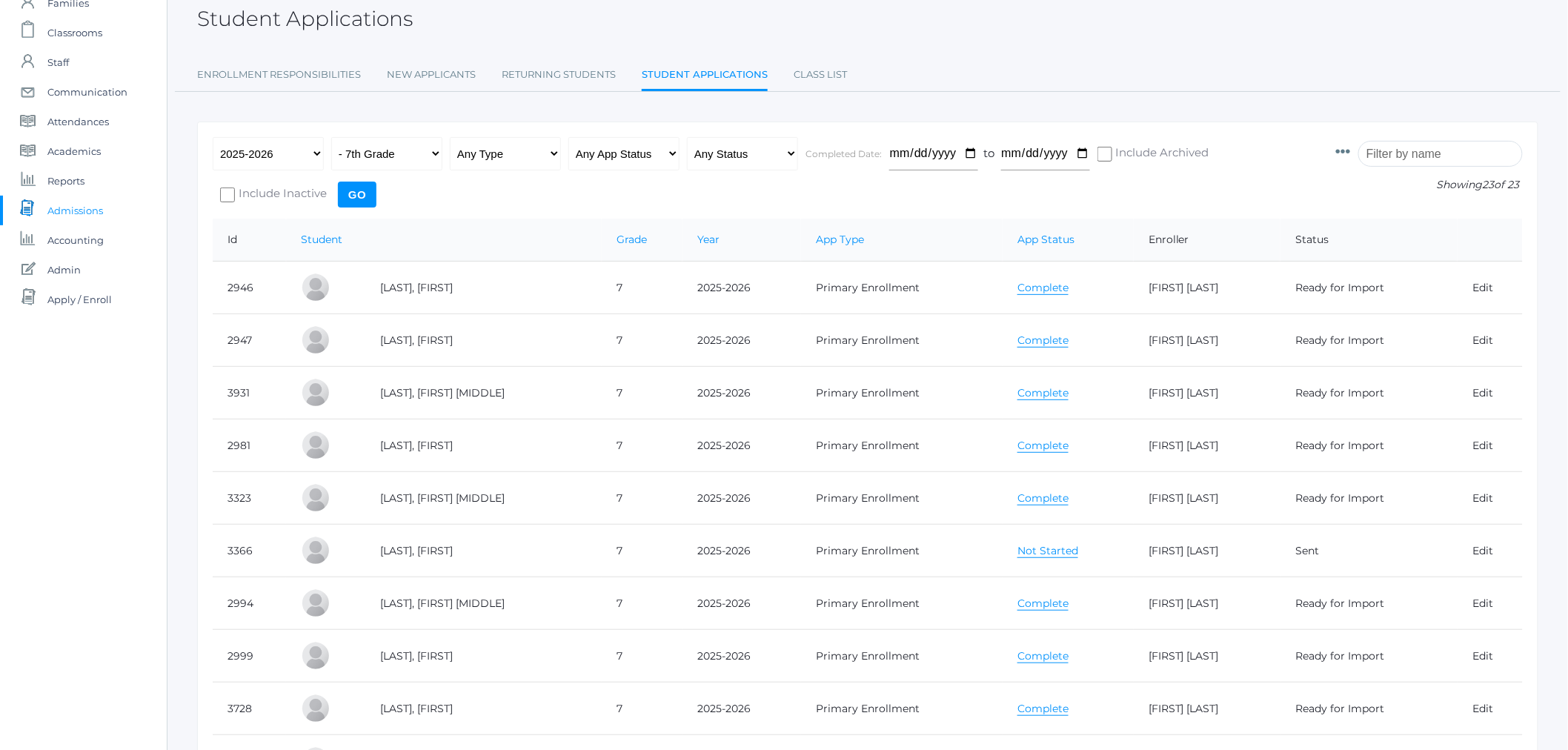 scroll, scrollTop: 84, scrollLeft: 0, axis: vertical 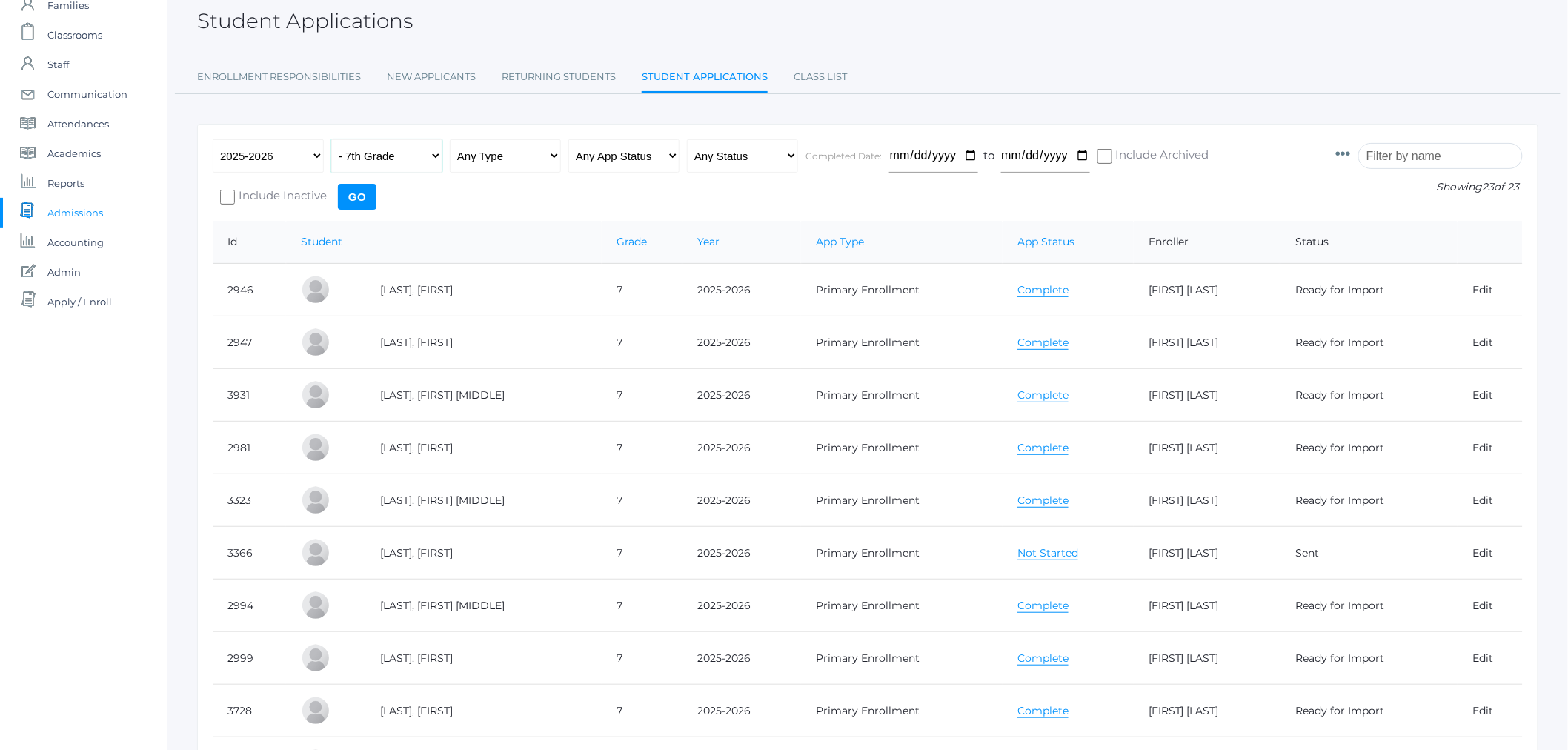 click on "All Grades
Grammar
- Kindergarten
- 1st Grade
- 2nd Grade
- 3rd Grade
- 4th Grade
- 5th Grade
Logic
- 6th Grade
- 7th Grade
- 8th Grade
Rhetoric
- 9th Grade
- 10th Grade
- 11th Grade" at bounding box center [387, 156] 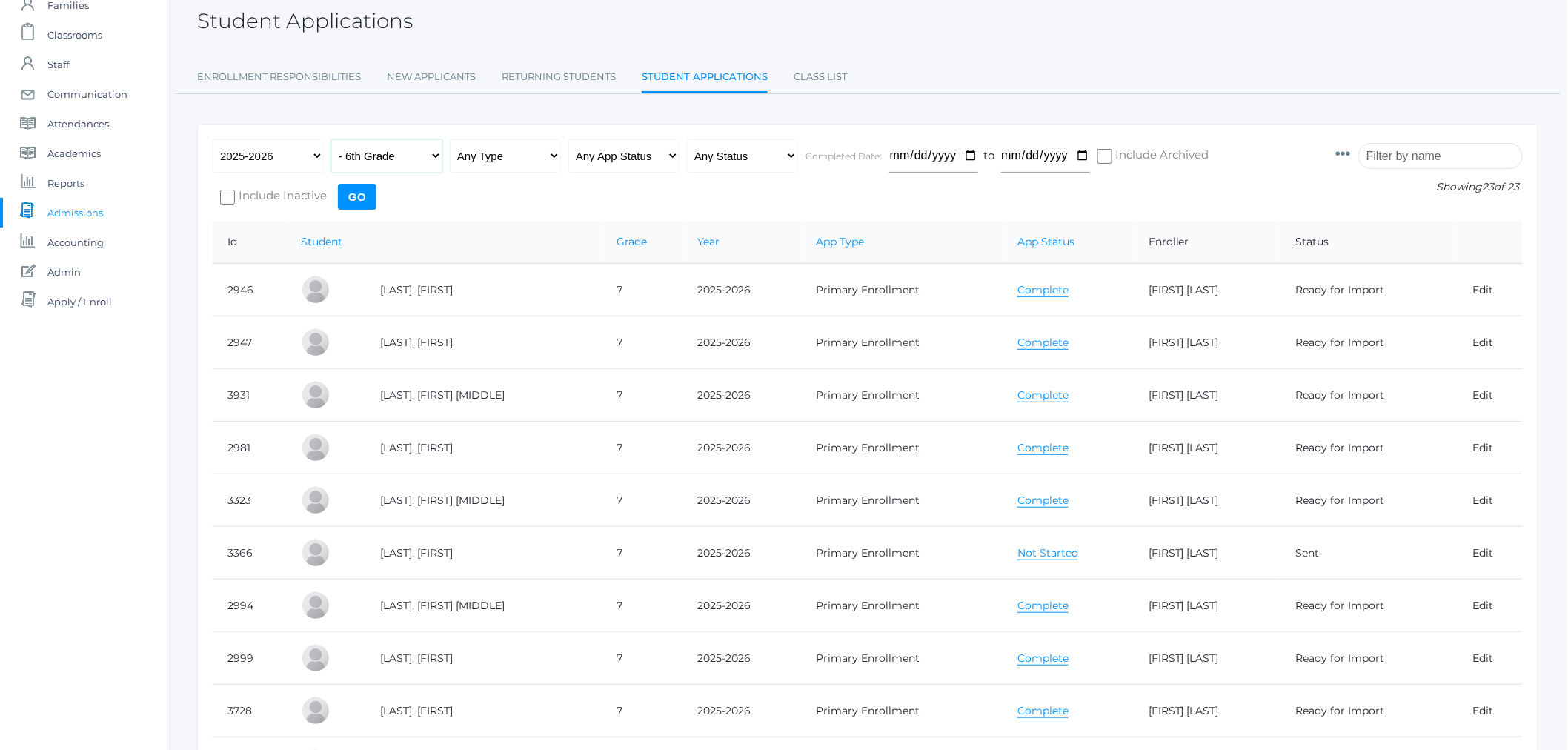 click on "All Grades
Grammar
- Kindergarten
- 1st Grade
- 2nd Grade
- 3rd Grade
- 4th Grade
- 5th Grade
Logic
- 6th Grade
- 7th Grade
- 8th Grade
Rhetoric
- 9th Grade
- 10th Grade
- 11th Grade" at bounding box center (387, 156) 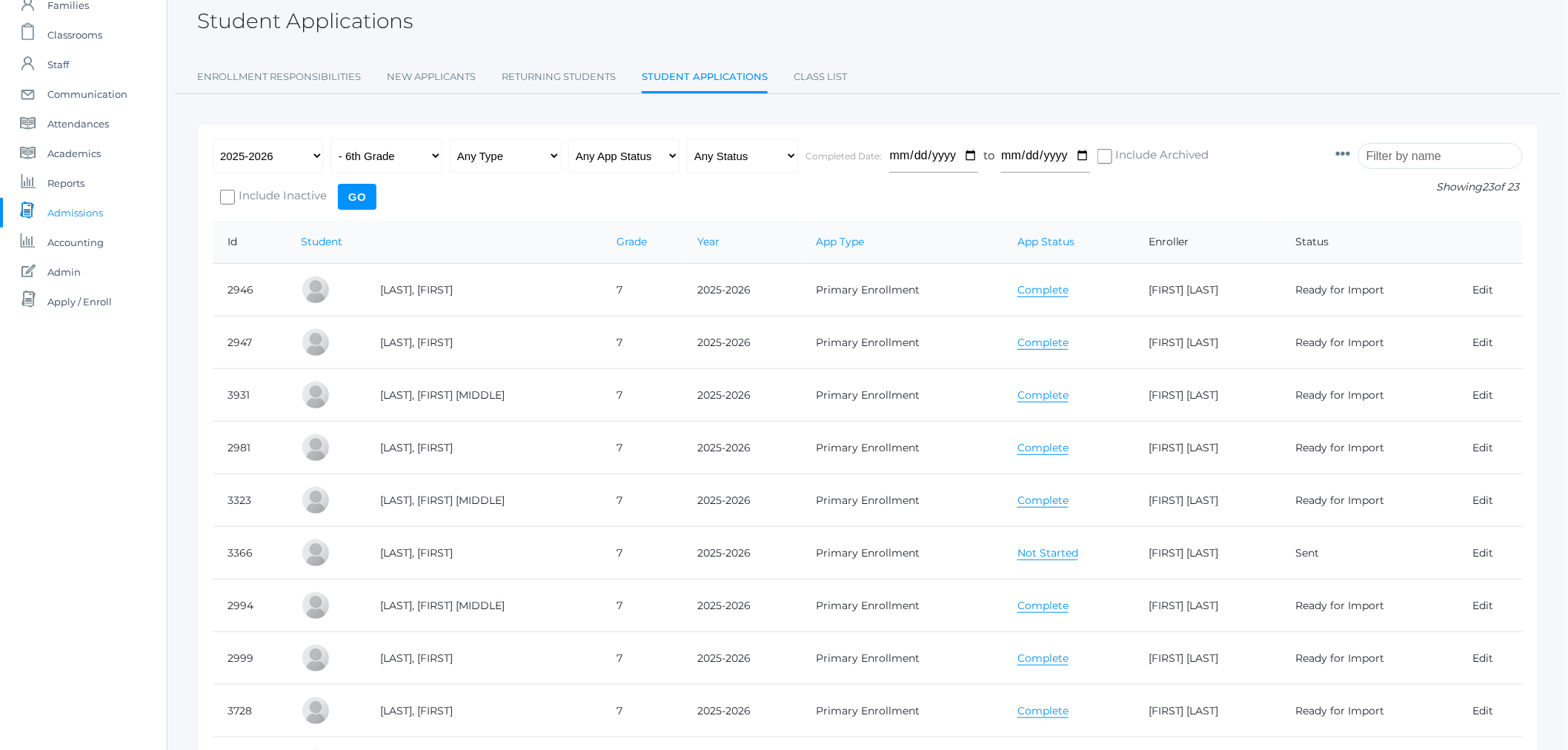click on "Go" at bounding box center (357, 196) 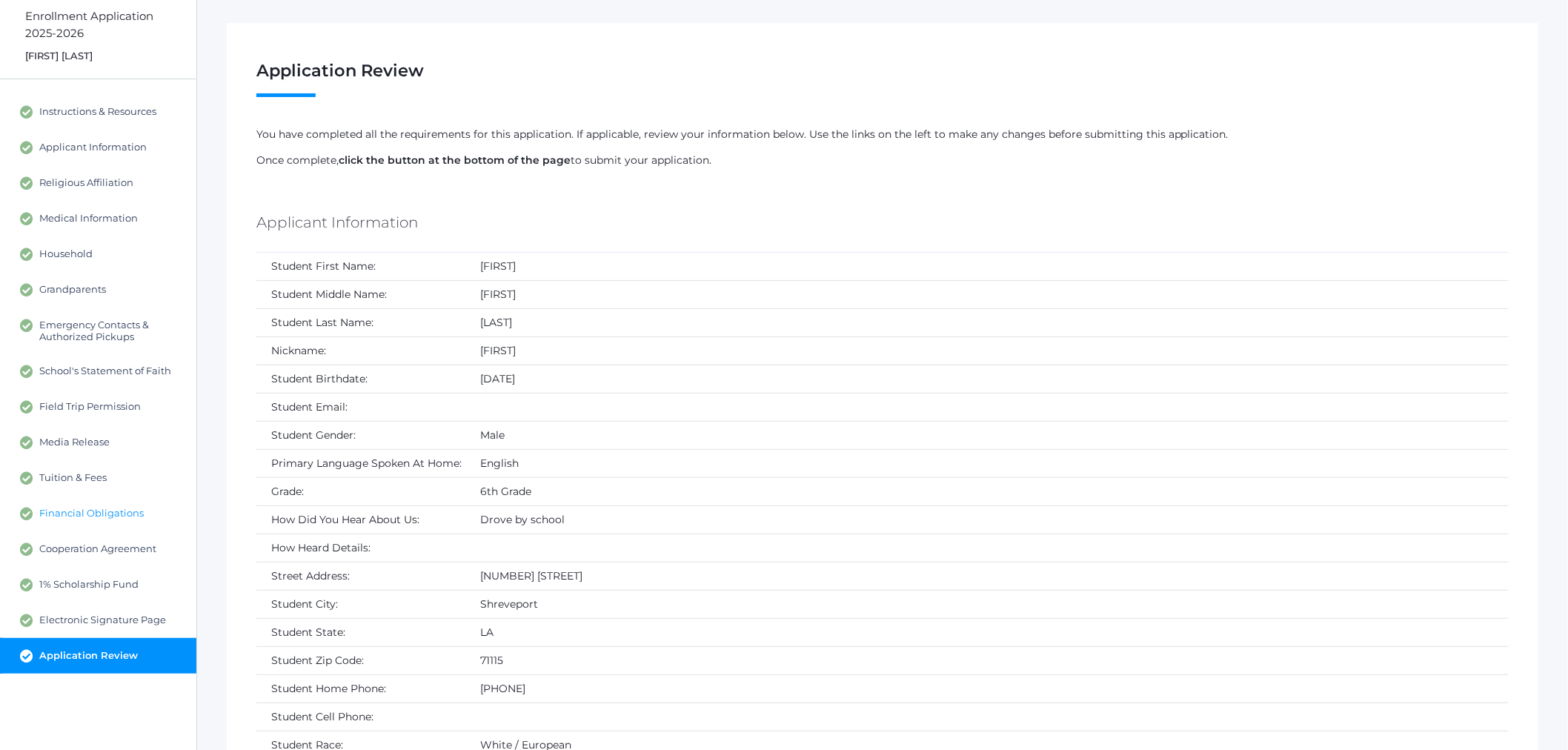 scroll, scrollTop: 82, scrollLeft: 0, axis: vertical 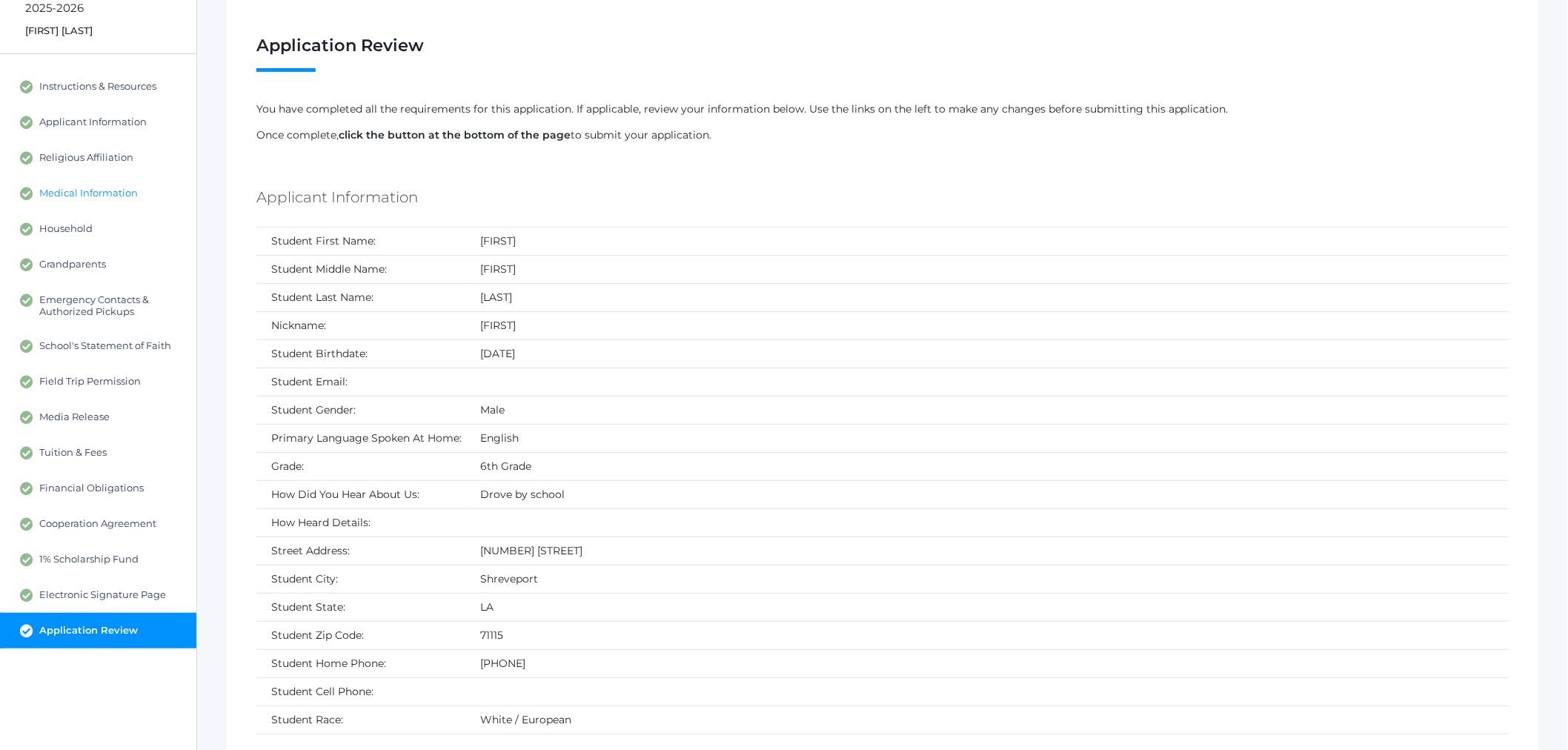 click on "Medical Information" at bounding box center [88, 193] 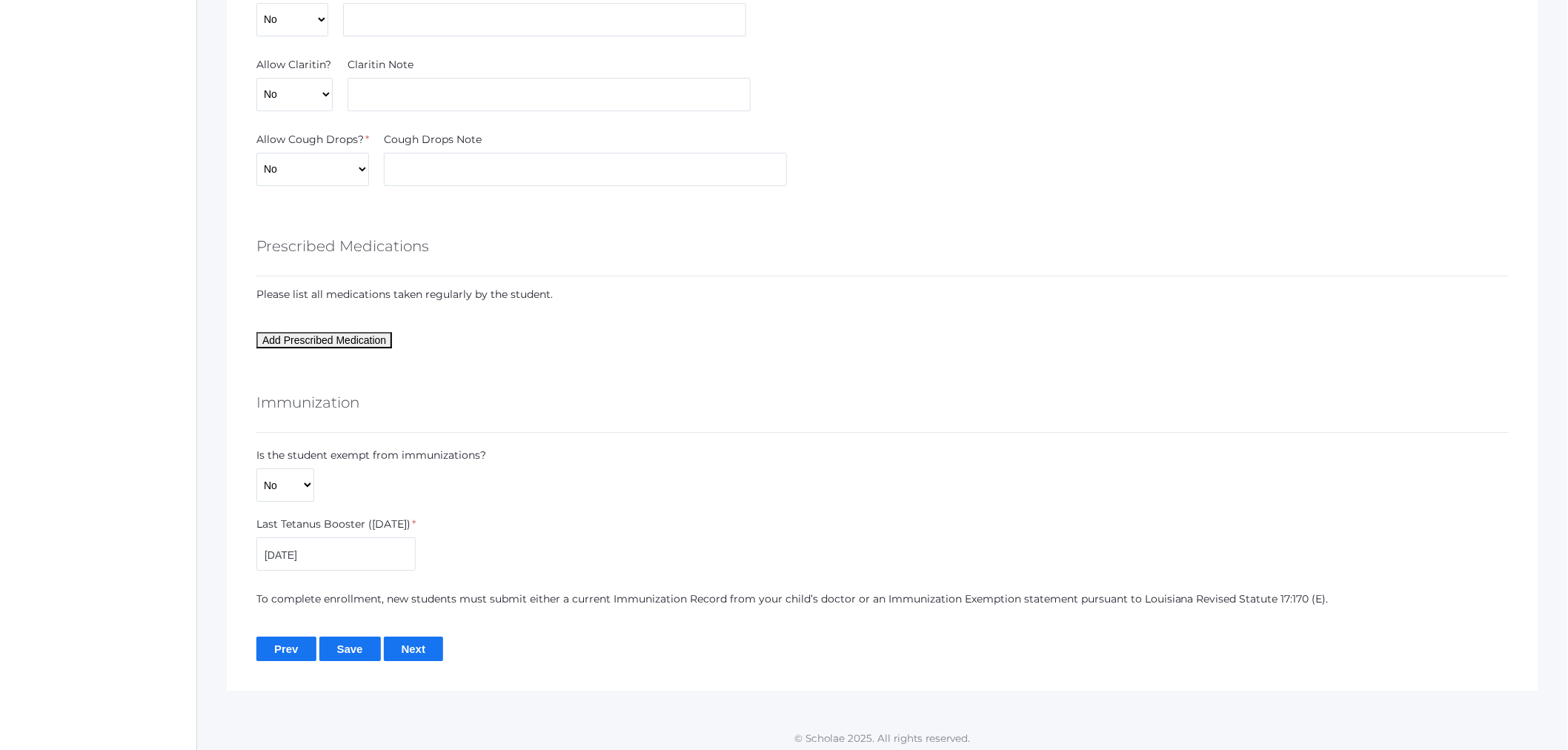 scroll, scrollTop: 1885, scrollLeft: 0, axis: vertical 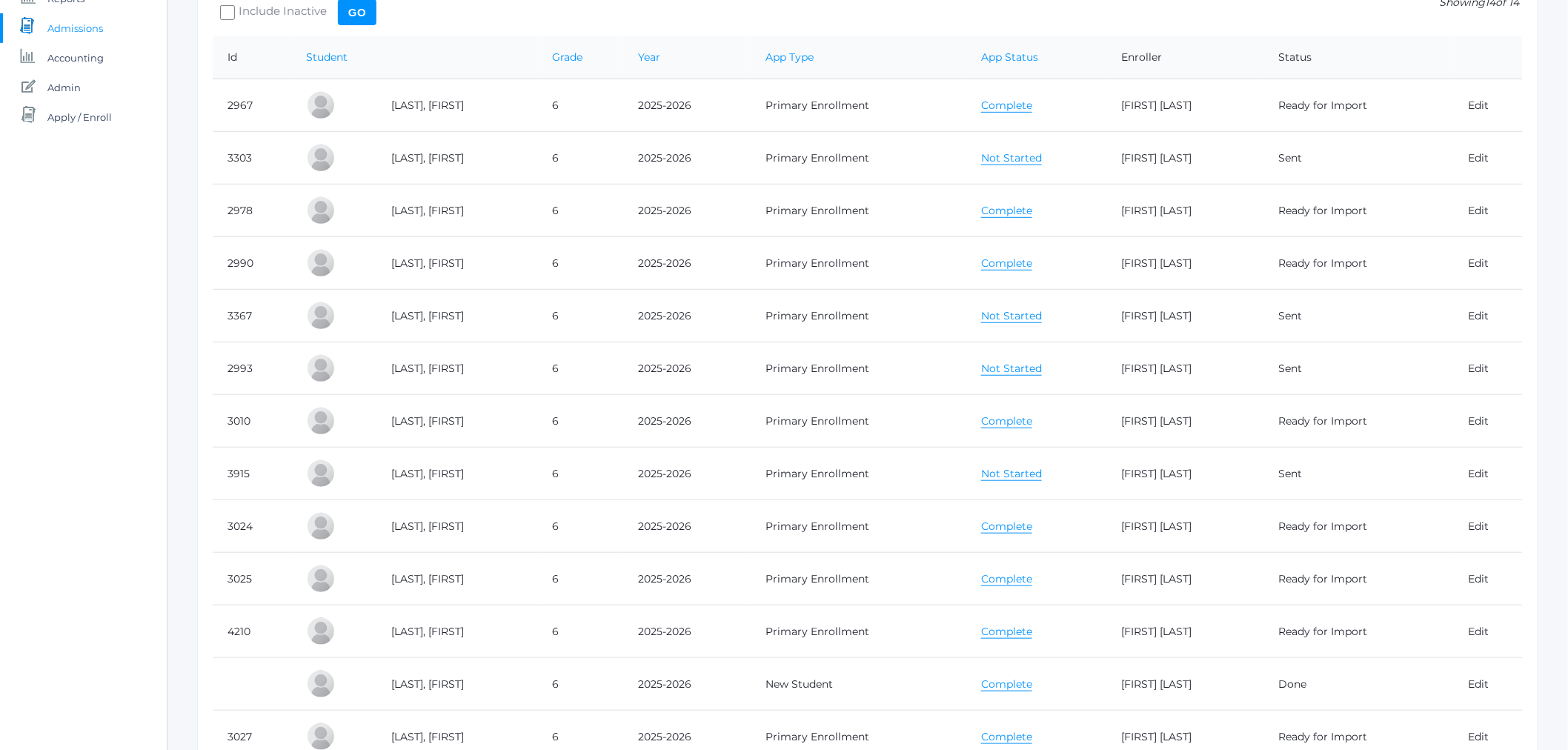 click on "Complete" at bounding box center (1006, 263) 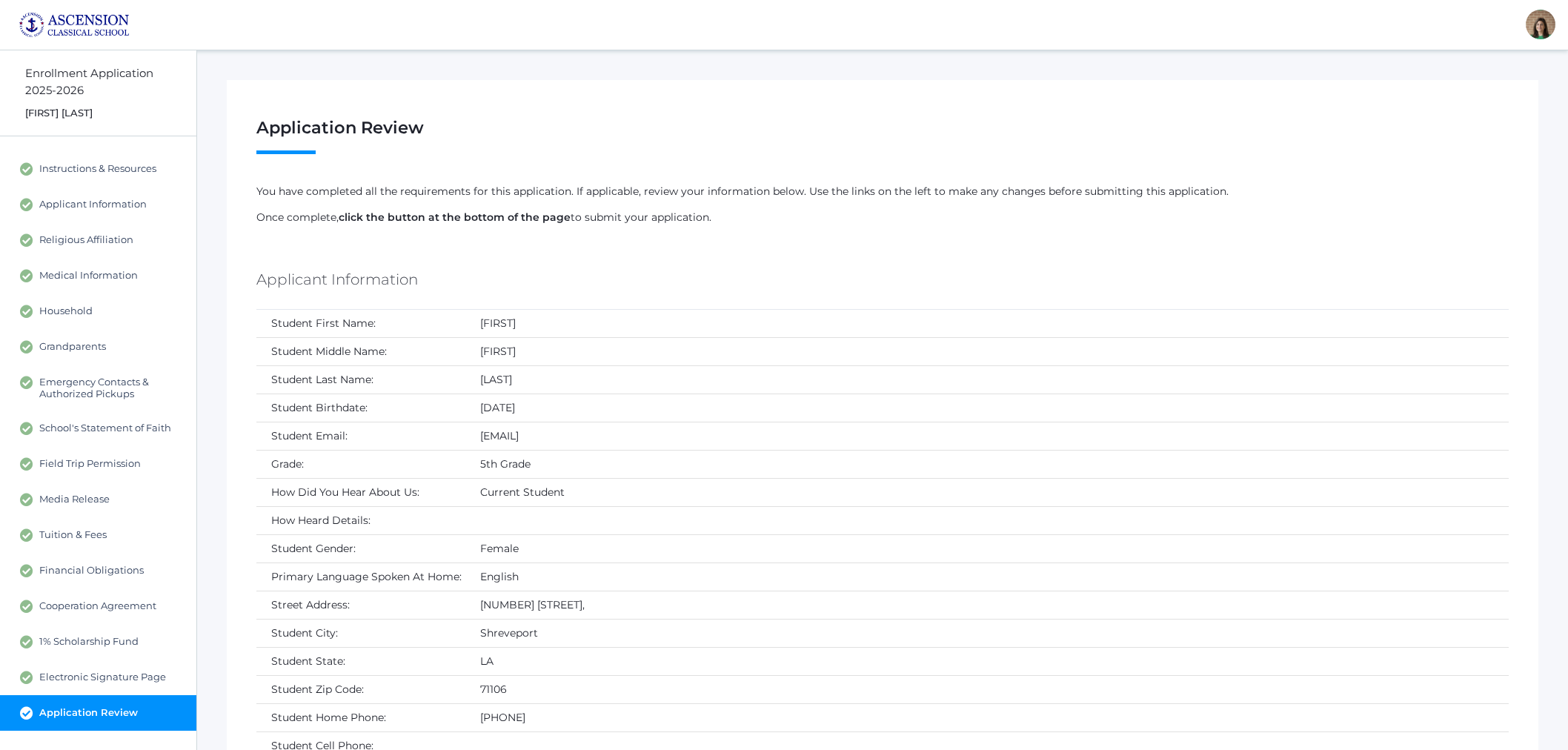 scroll, scrollTop: 0, scrollLeft: 0, axis: both 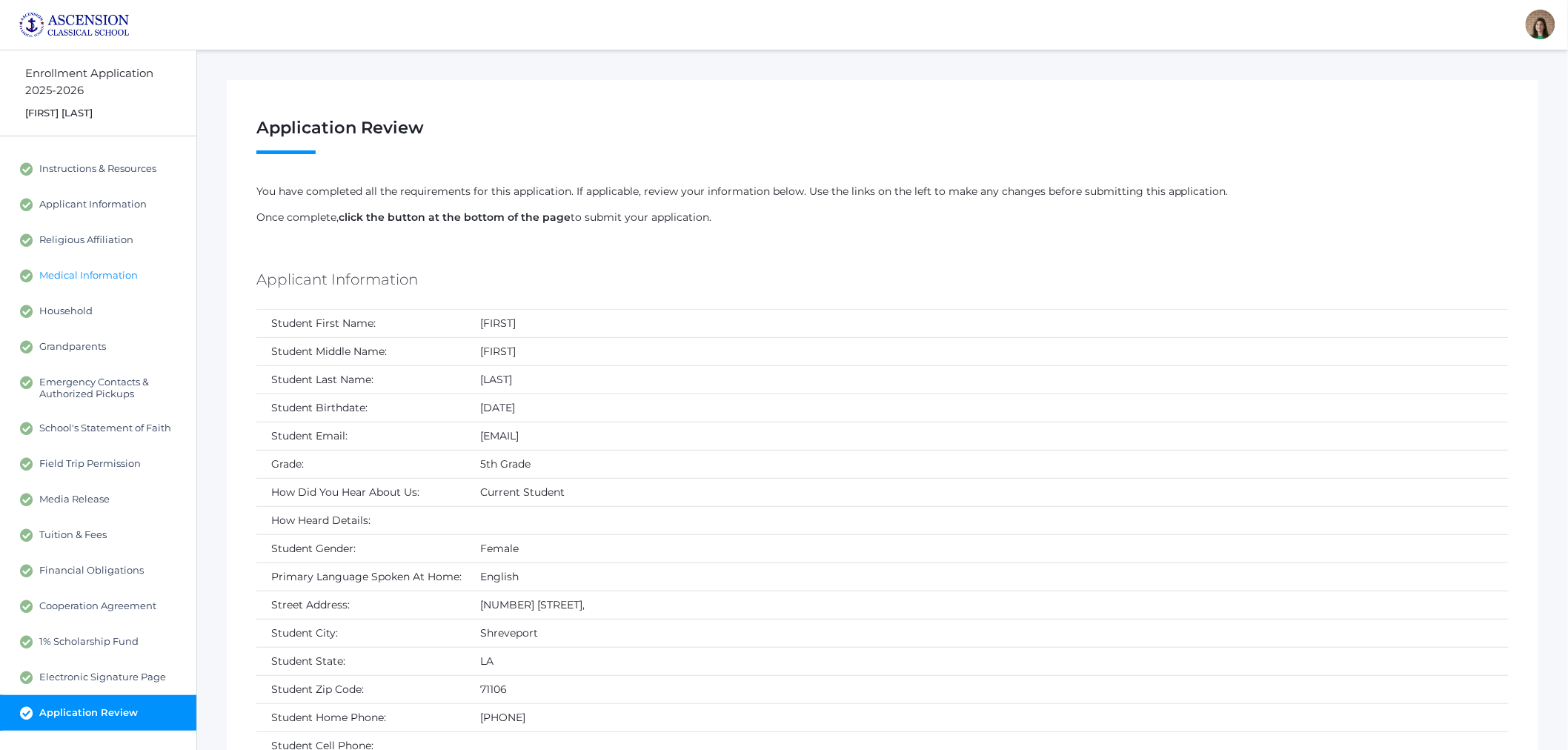 click on "Medical Information" at bounding box center [98, 276] 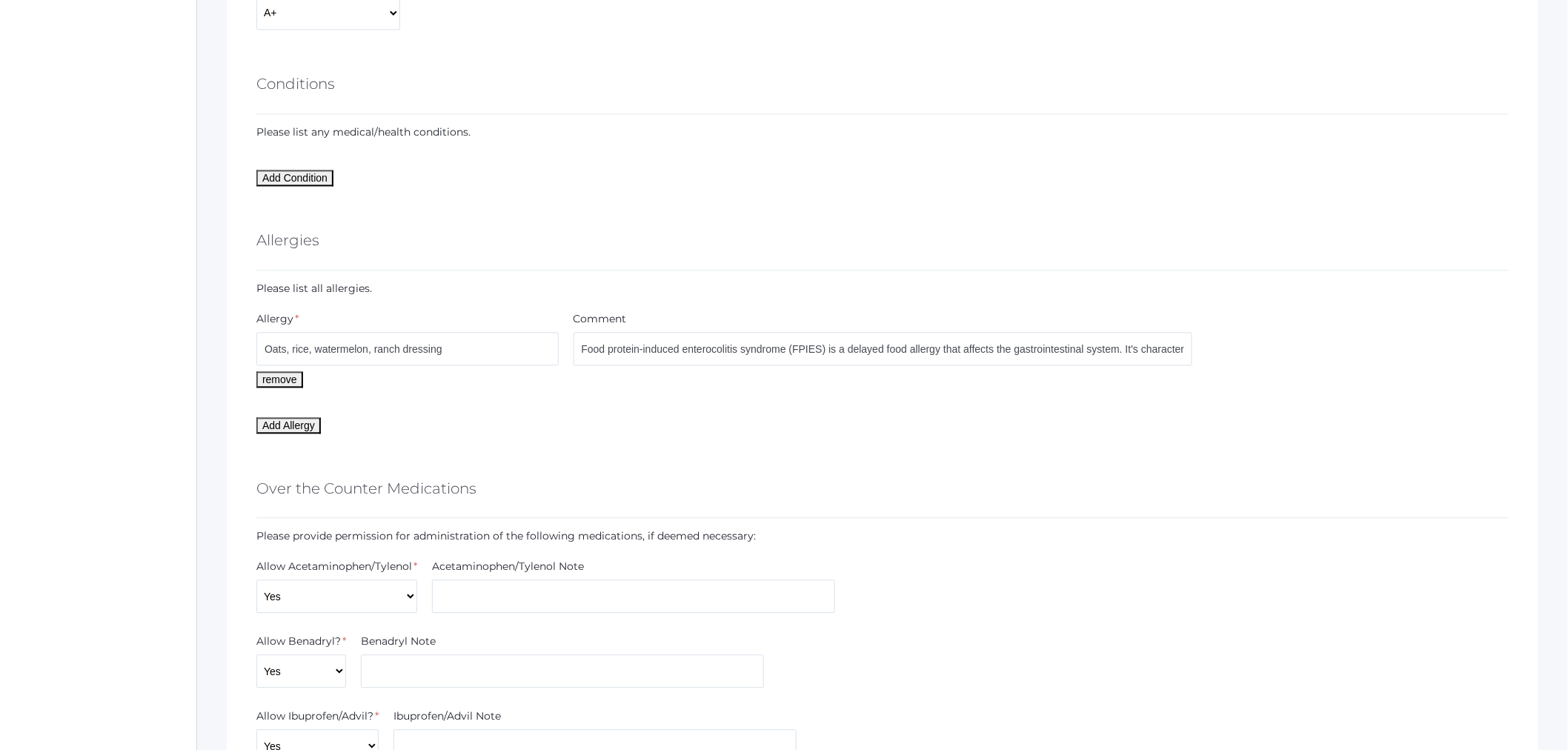 scroll, scrollTop: 1235, scrollLeft: 0, axis: vertical 